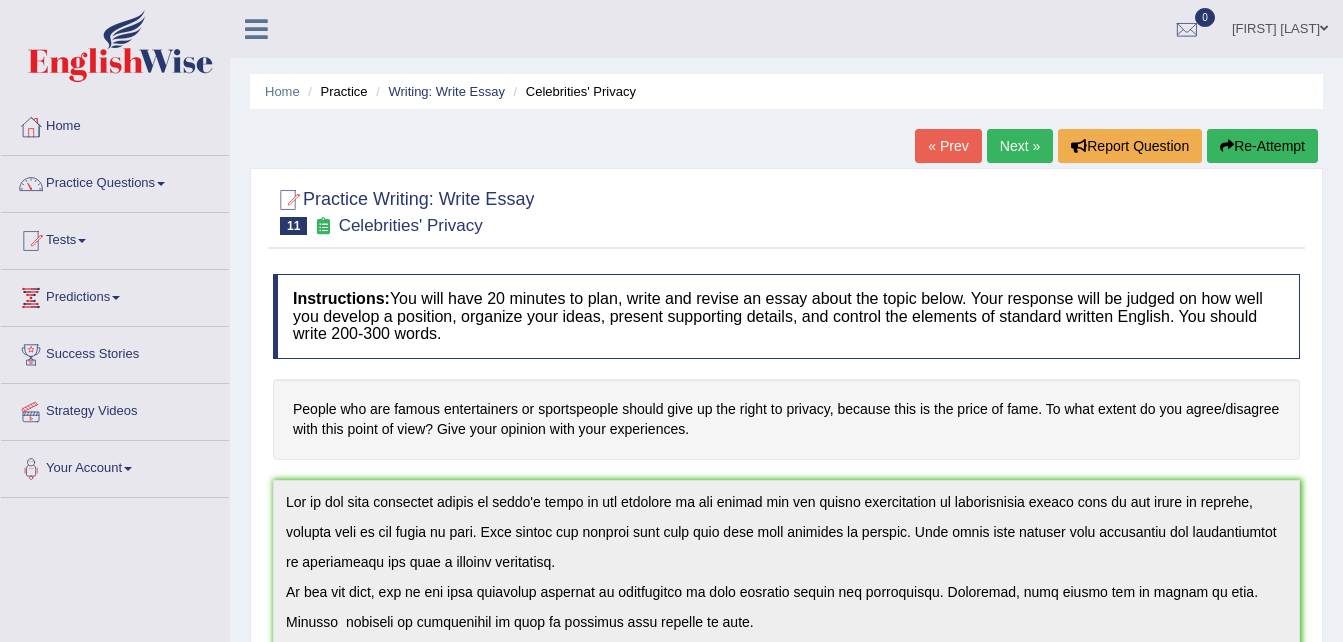 scroll, scrollTop: 708, scrollLeft: 0, axis: vertical 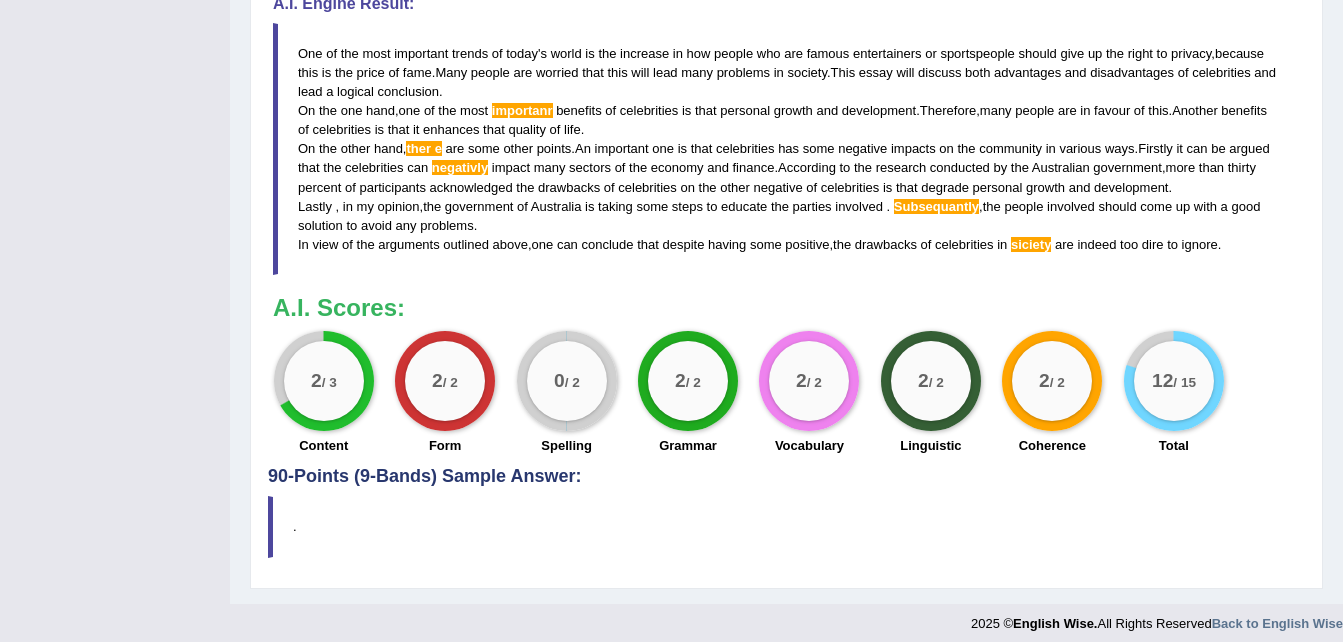 drag, startPoint x: 1332, startPoint y: 104, endPoint x: 1349, endPoint y: 74, distance: 34.48188 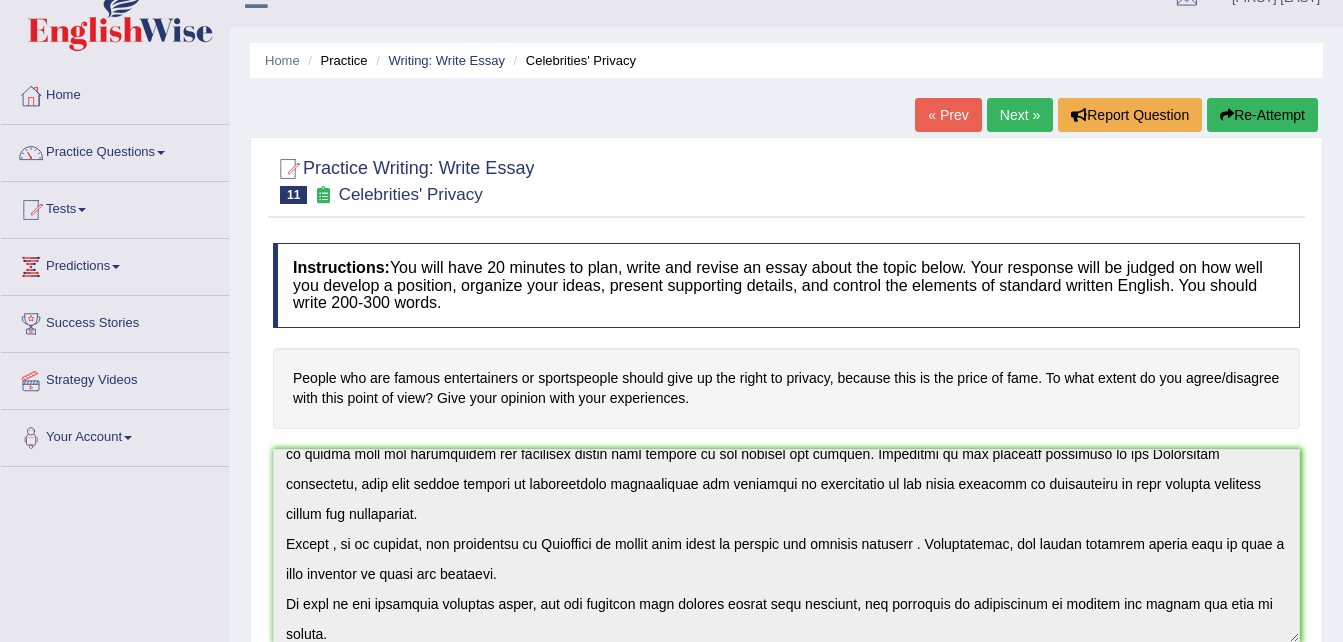 scroll, scrollTop: 0, scrollLeft: 0, axis: both 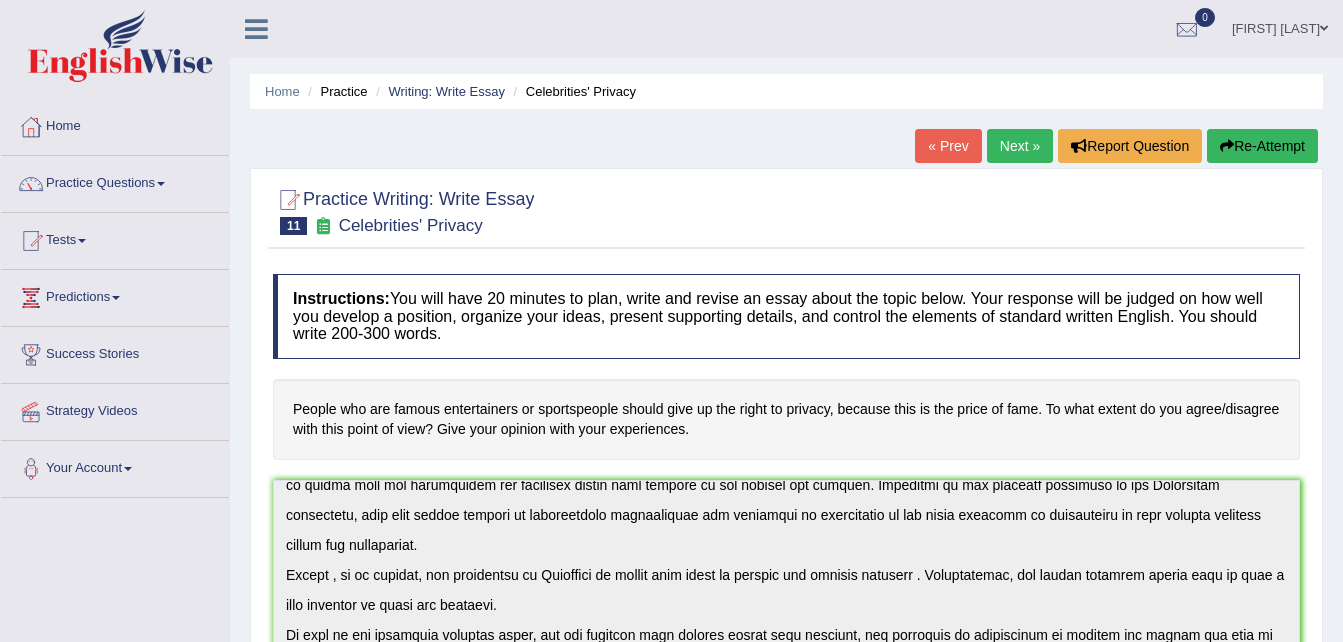 click at bounding box center (161, 184) 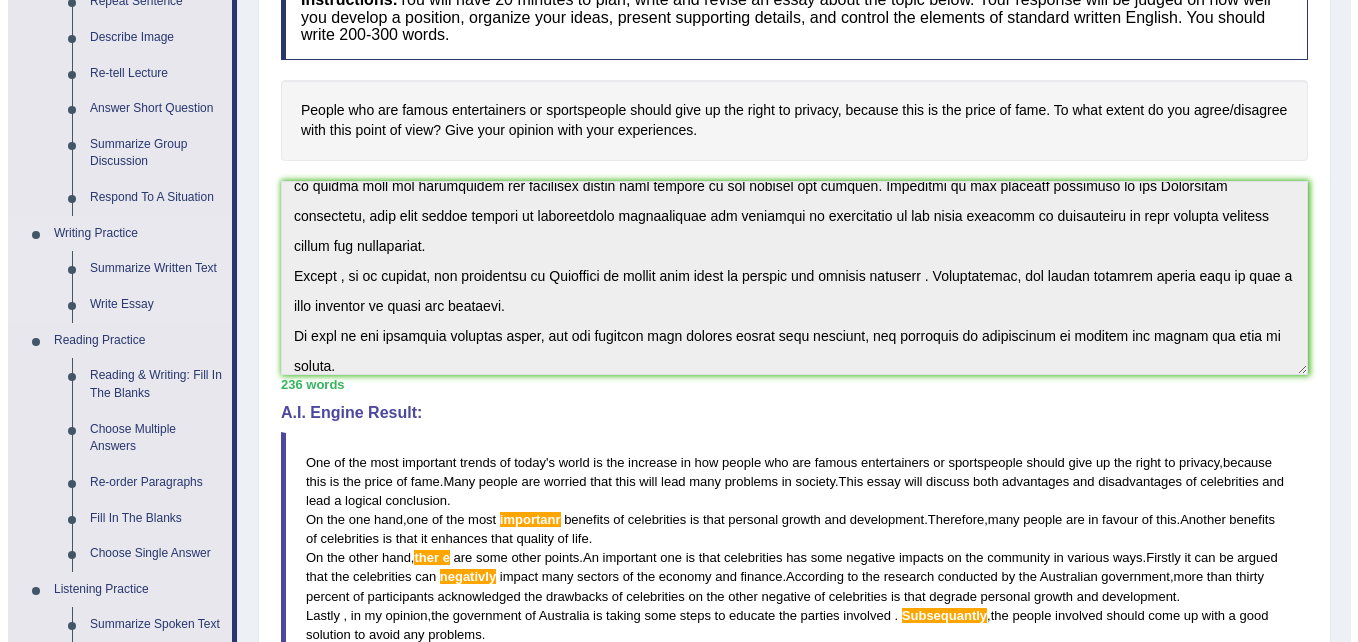 scroll, scrollTop: 300, scrollLeft: 0, axis: vertical 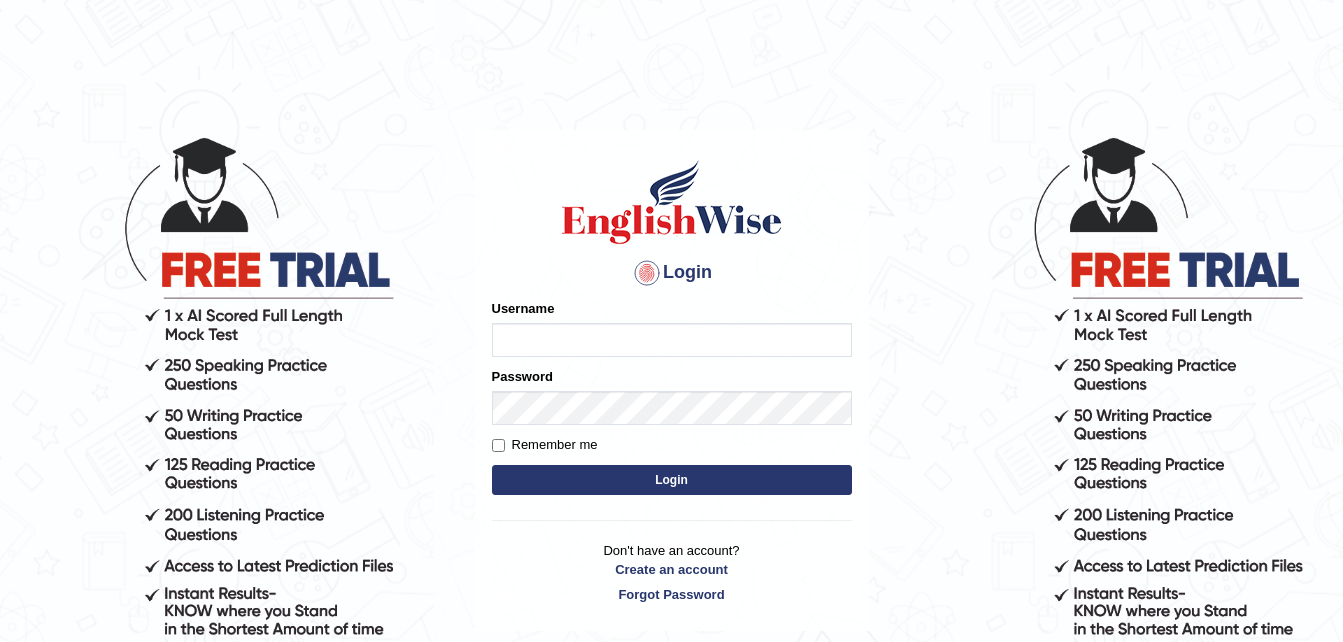 type on "Narendrasingh" 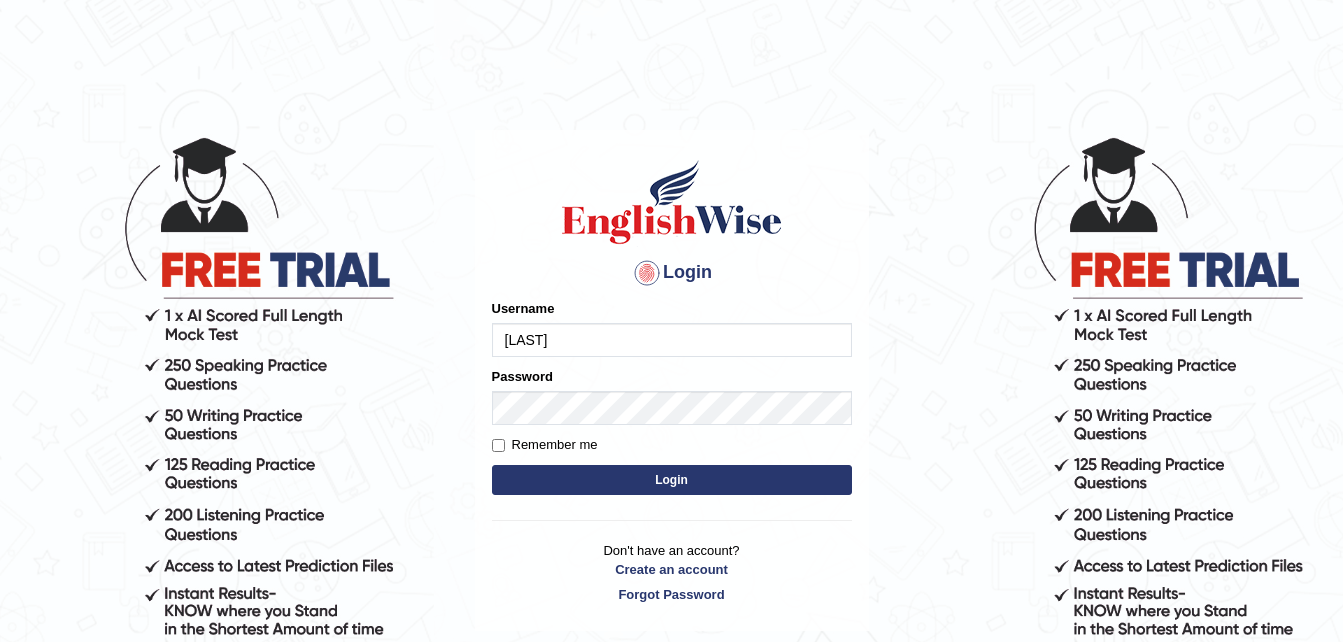 click on "Login" at bounding box center [672, 480] 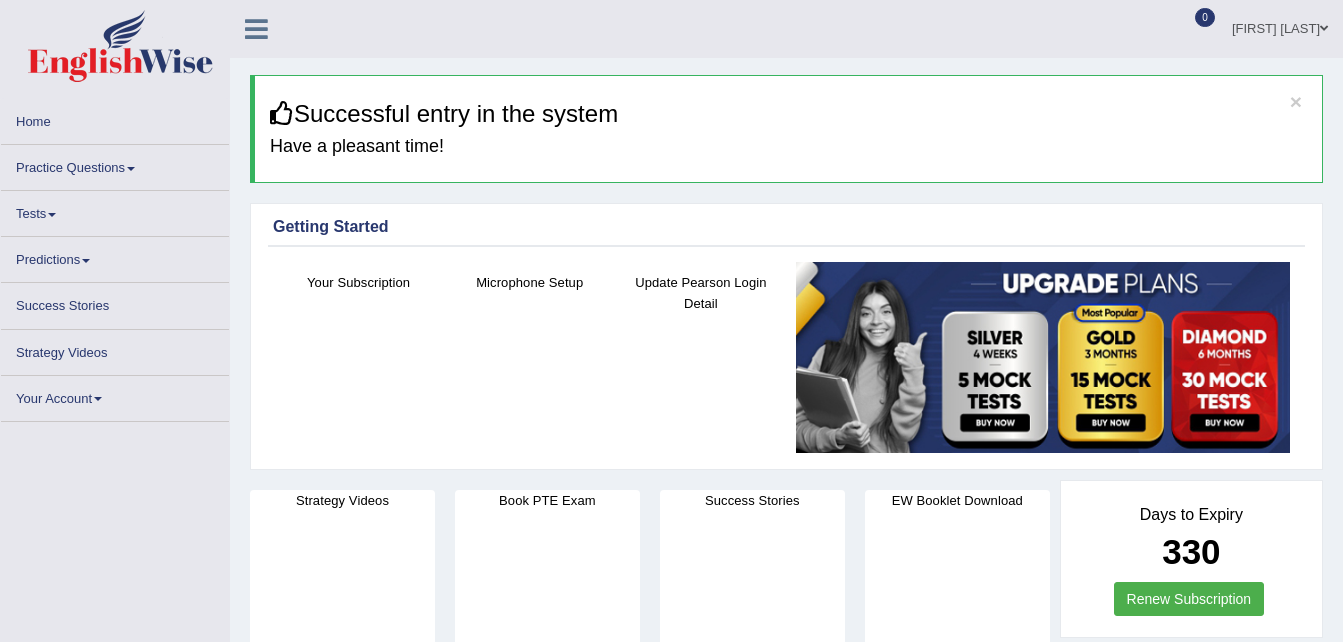 scroll, scrollTop: 0, scrollLeft: 0, axis: both 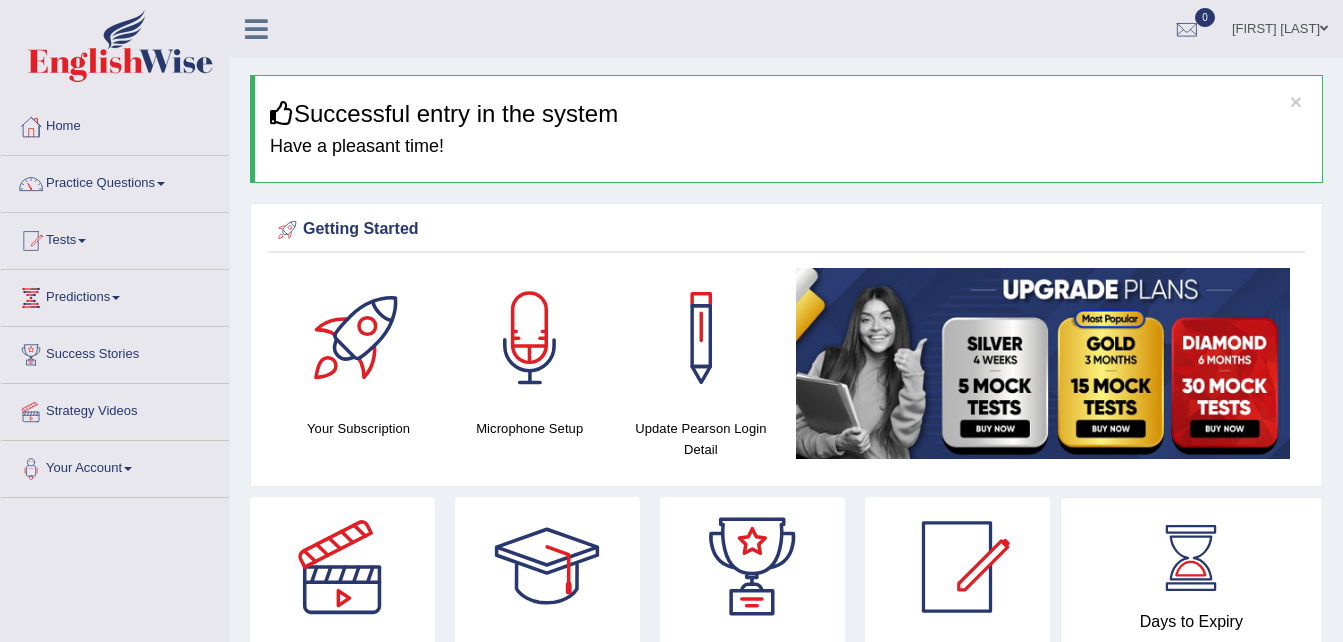 click on "Practice Questions" at bounding box center [115, 181] 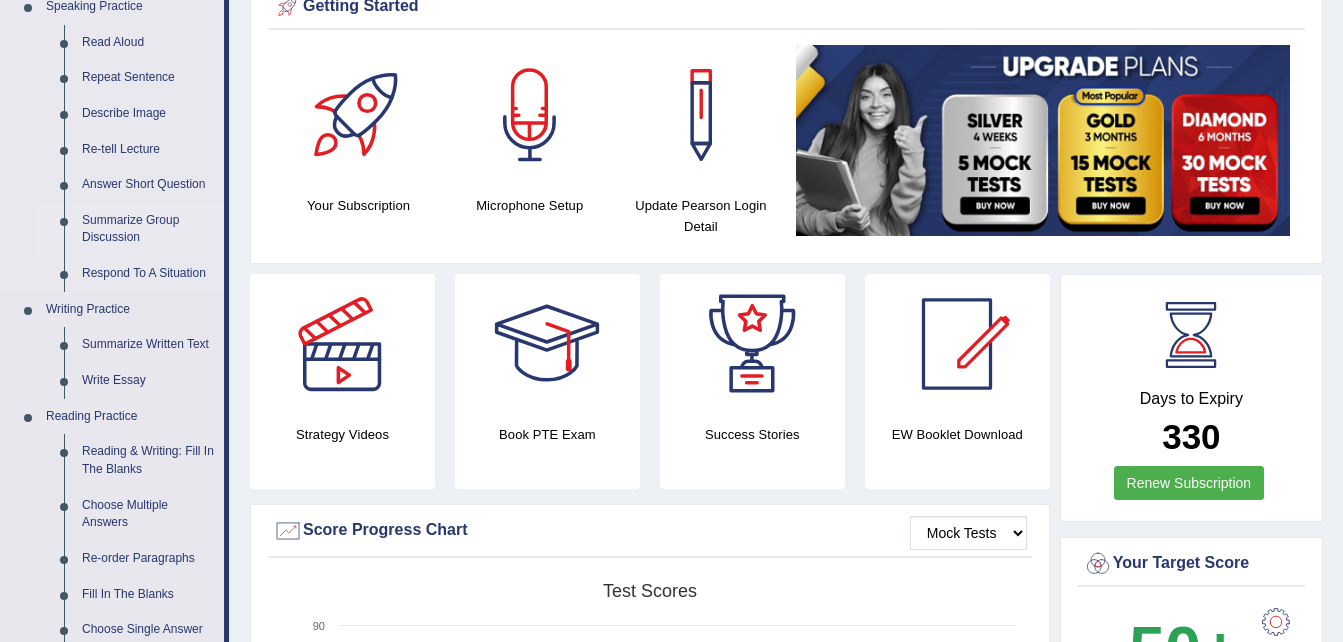 scroll, scrollTop: 300, scrollLeft: 0, axis: vertical 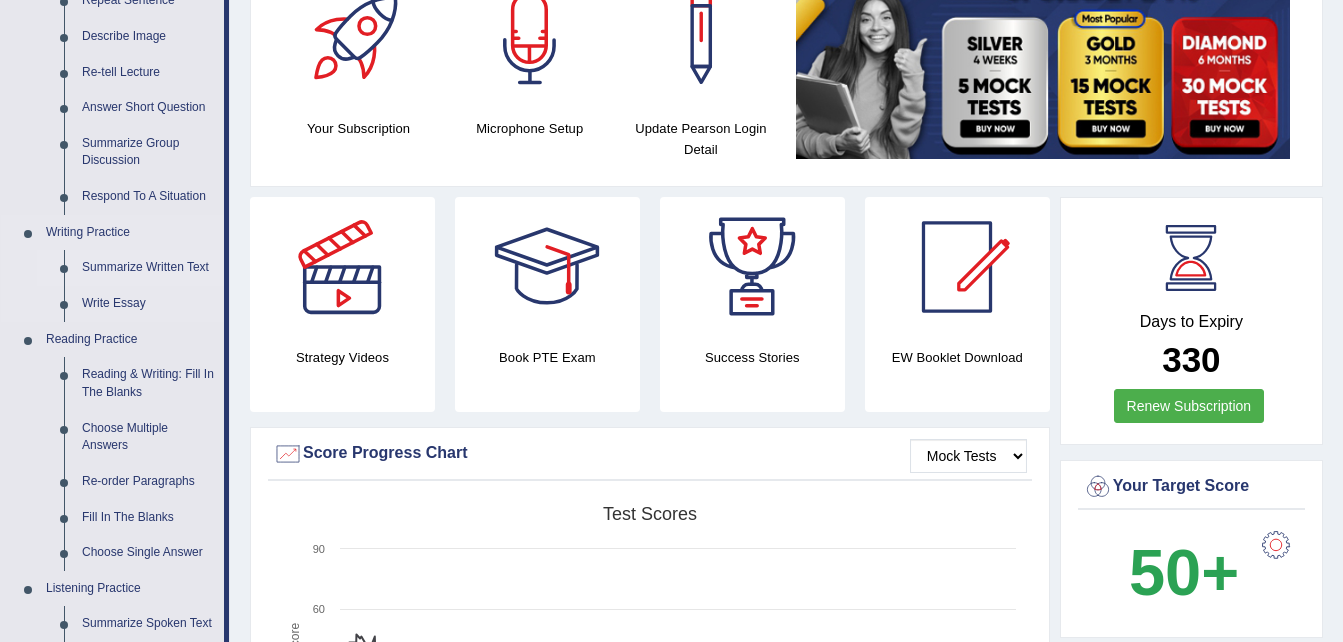 click on "Summarize Written Text" at bounding box center [148, 268] 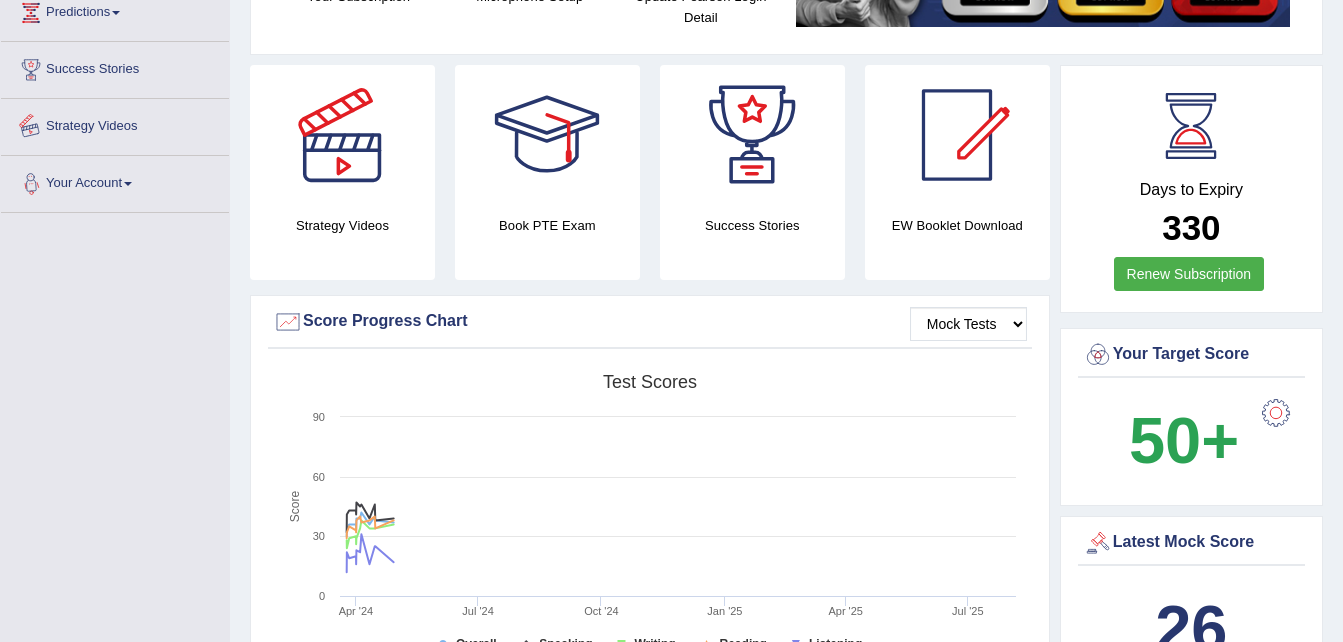 scroll, scrollTop: 481, scrollLeft: 0, axis: vertical 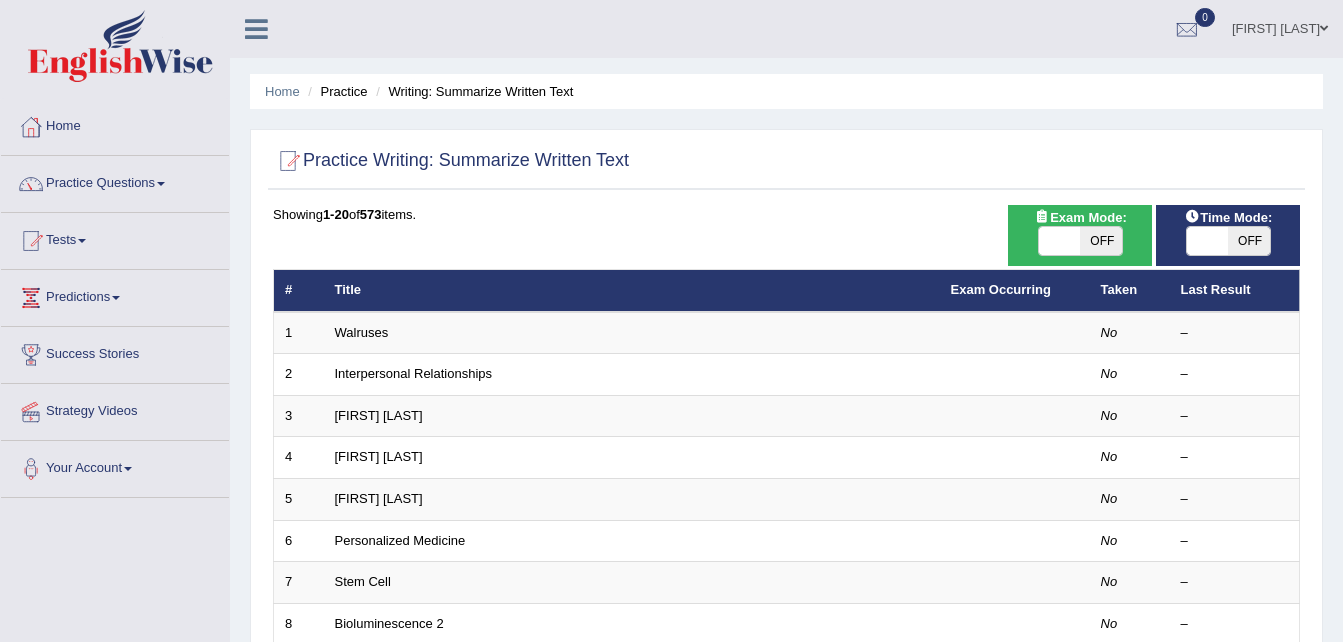 click on "OFF" at bounding box center [1101, 241] 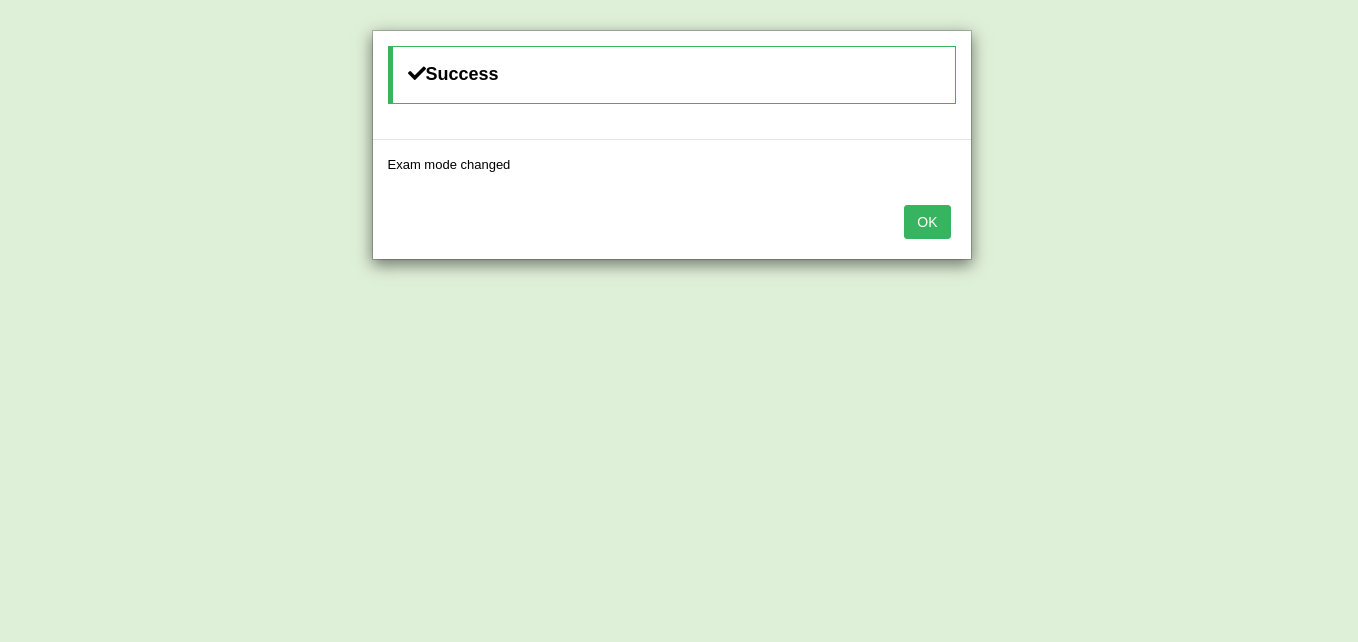 click on "OK" at bounding box center (927, 222) 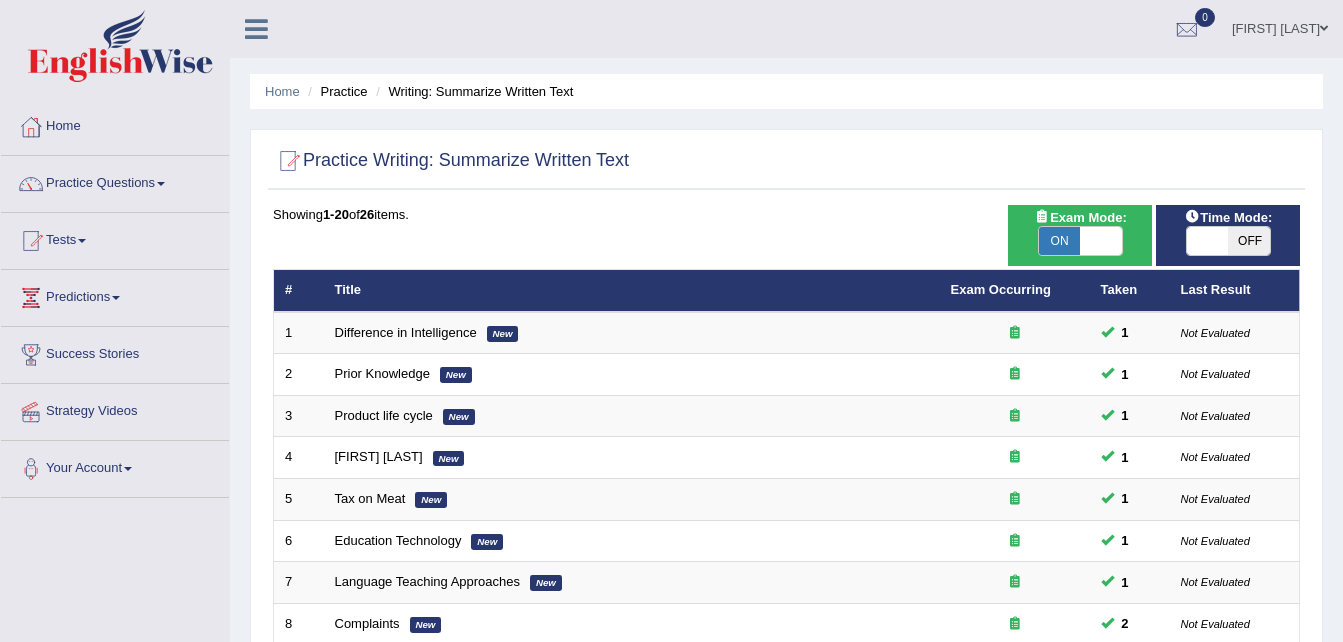 scroll, scrollTop: 0, scrollLeft: 0, axis: both 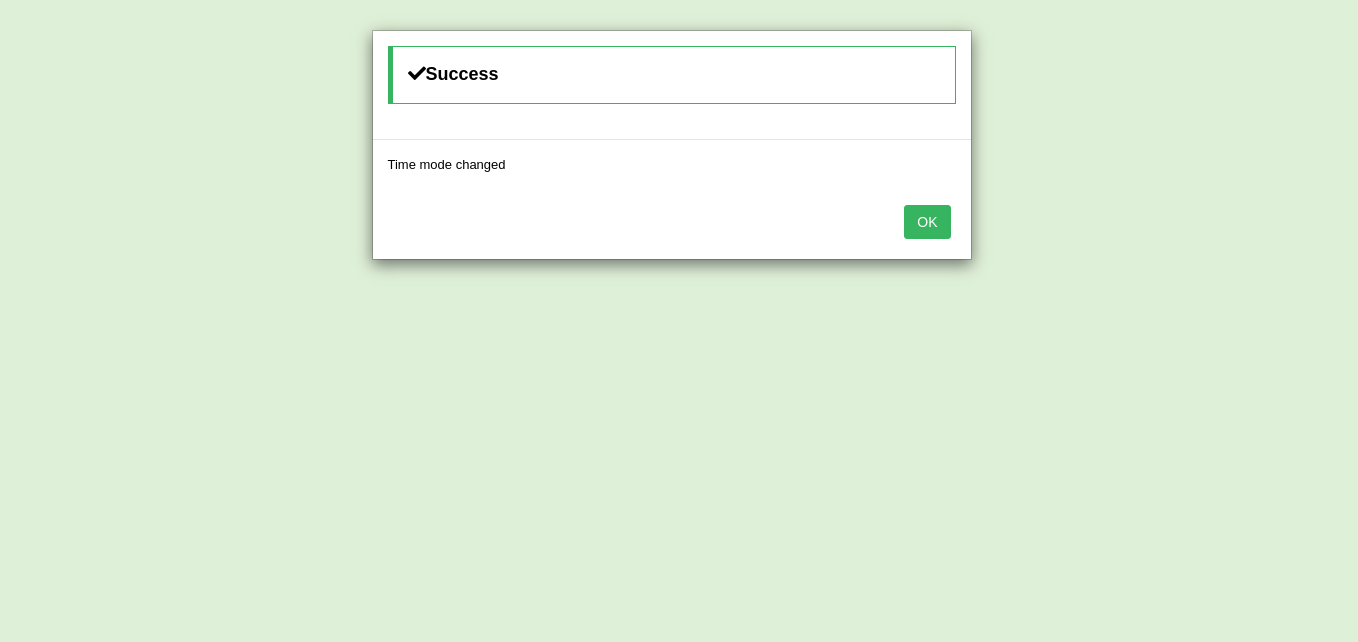 click on "OK" at bounding box center (927, 222) 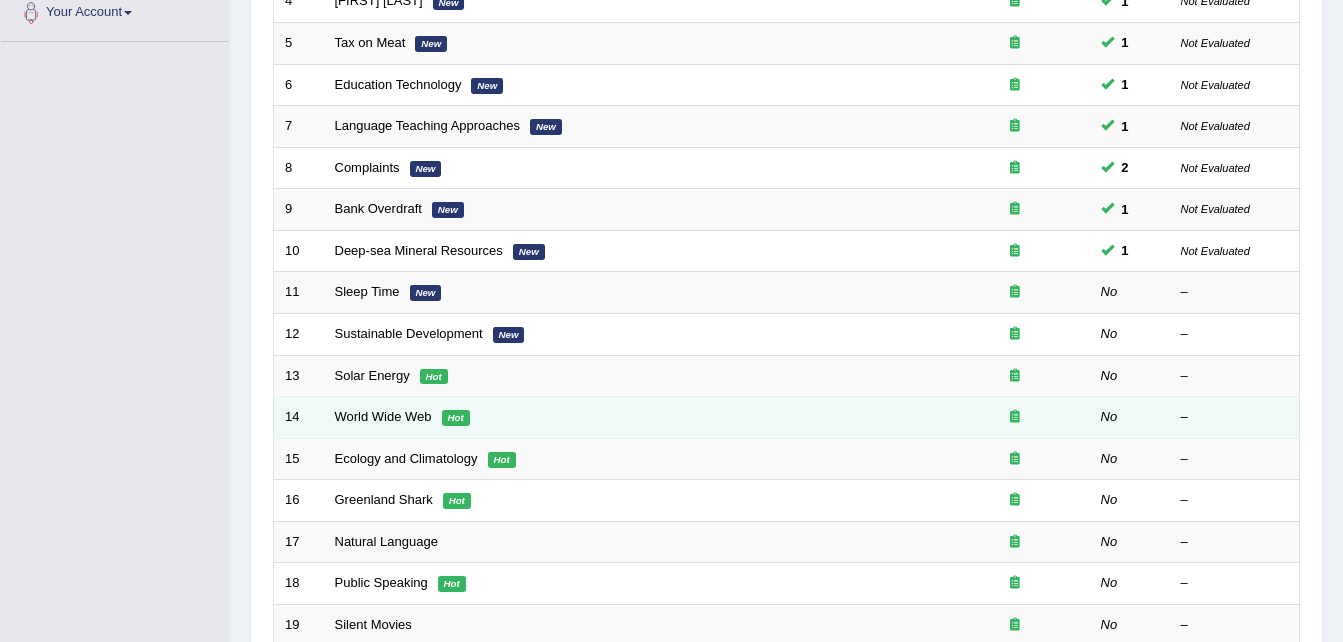scroll, scrollTop: 582, scrollLeft: 0, axis: vertical 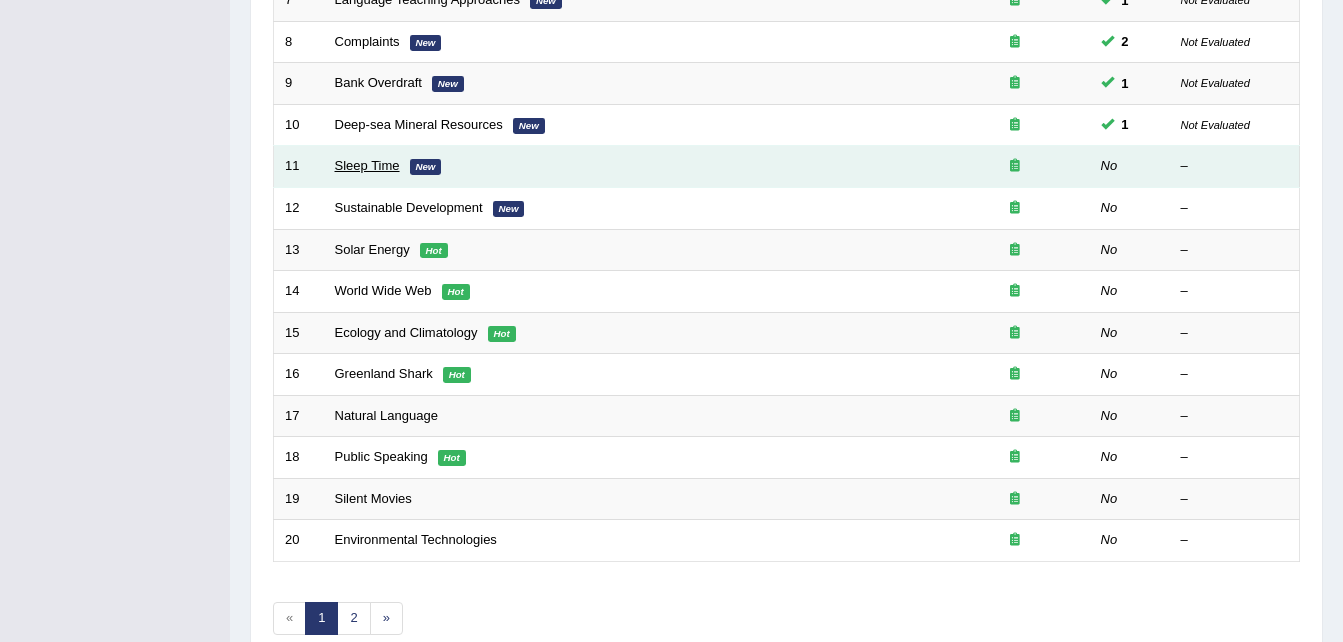 click on "Sleep Time" at bounding box center [367, 165] 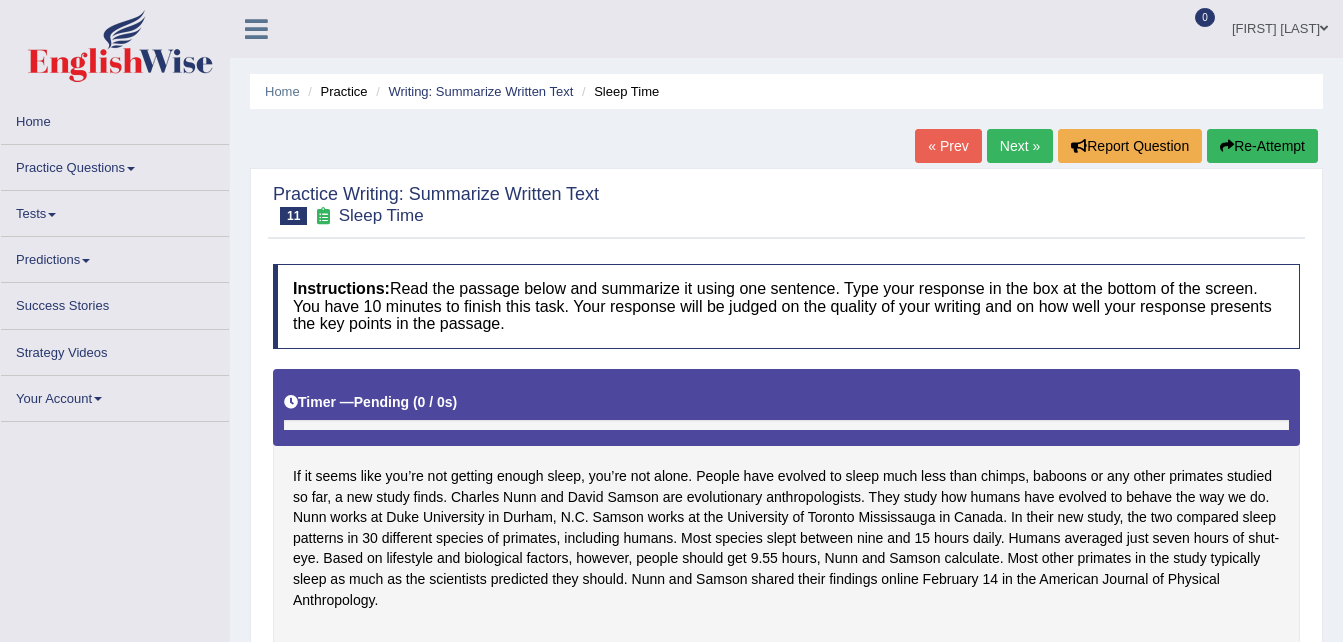 scroll, scrollTop: 0, scrollLeft: 0, axis: both 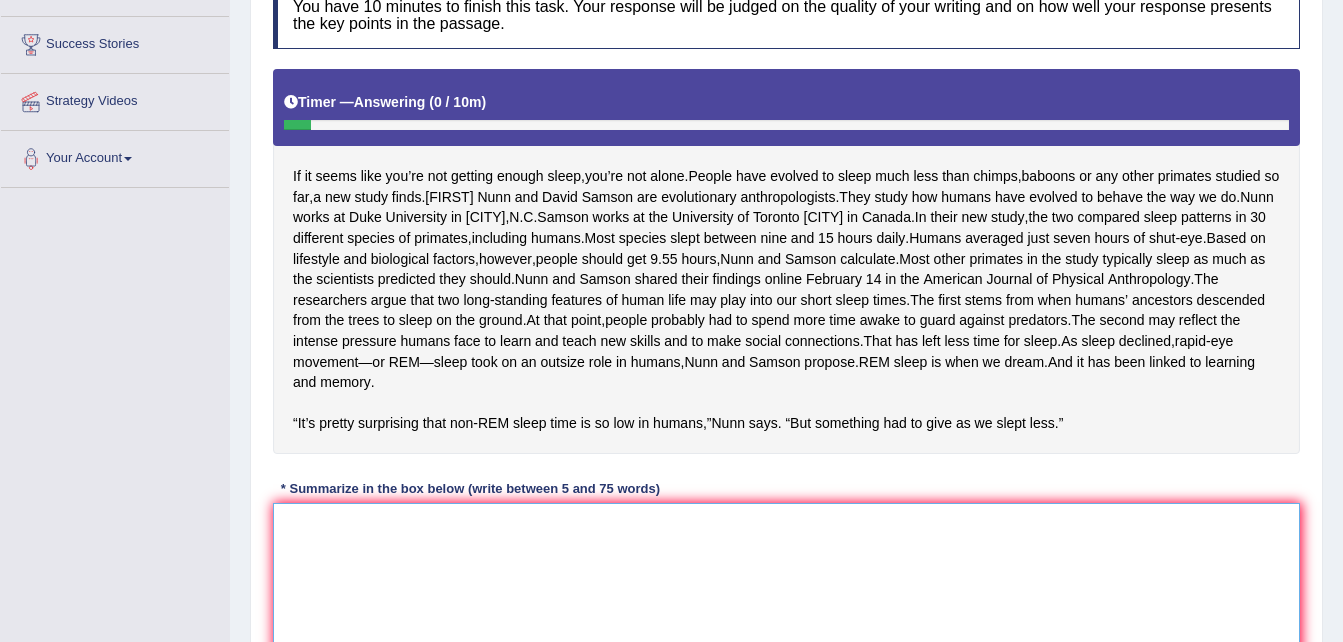 click at bounding box center (786, 600) 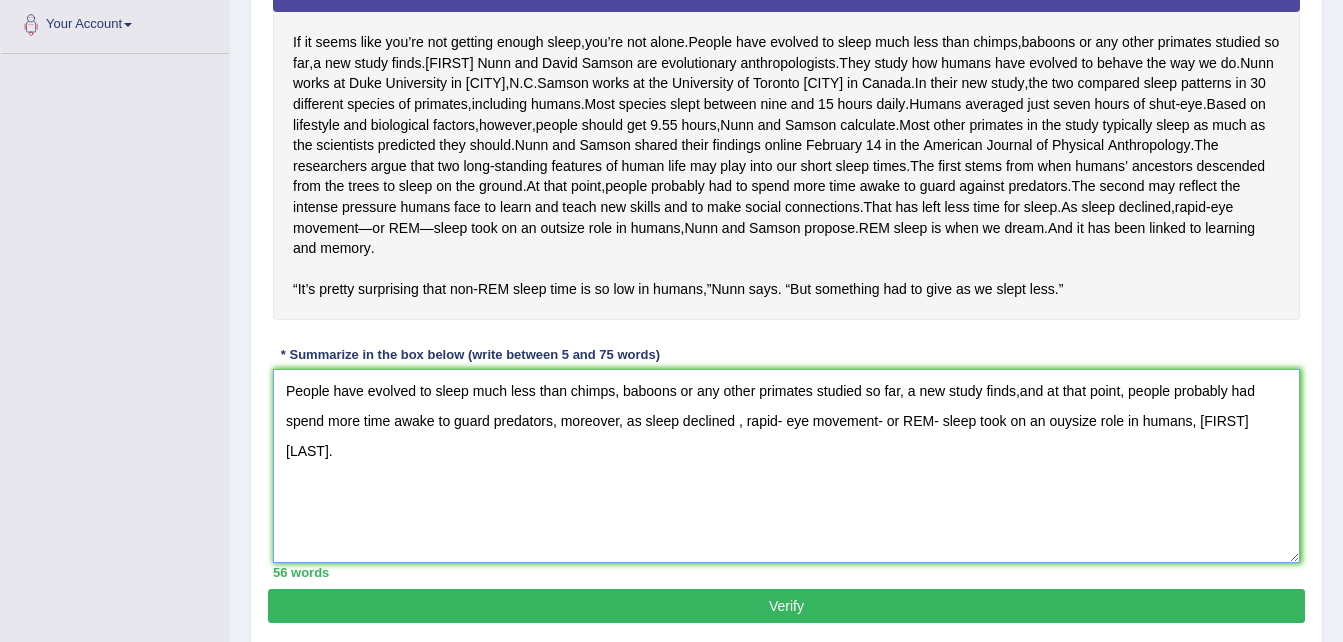 scroll, scrollTop: 572, scrollLeft: 0, axis: vertical 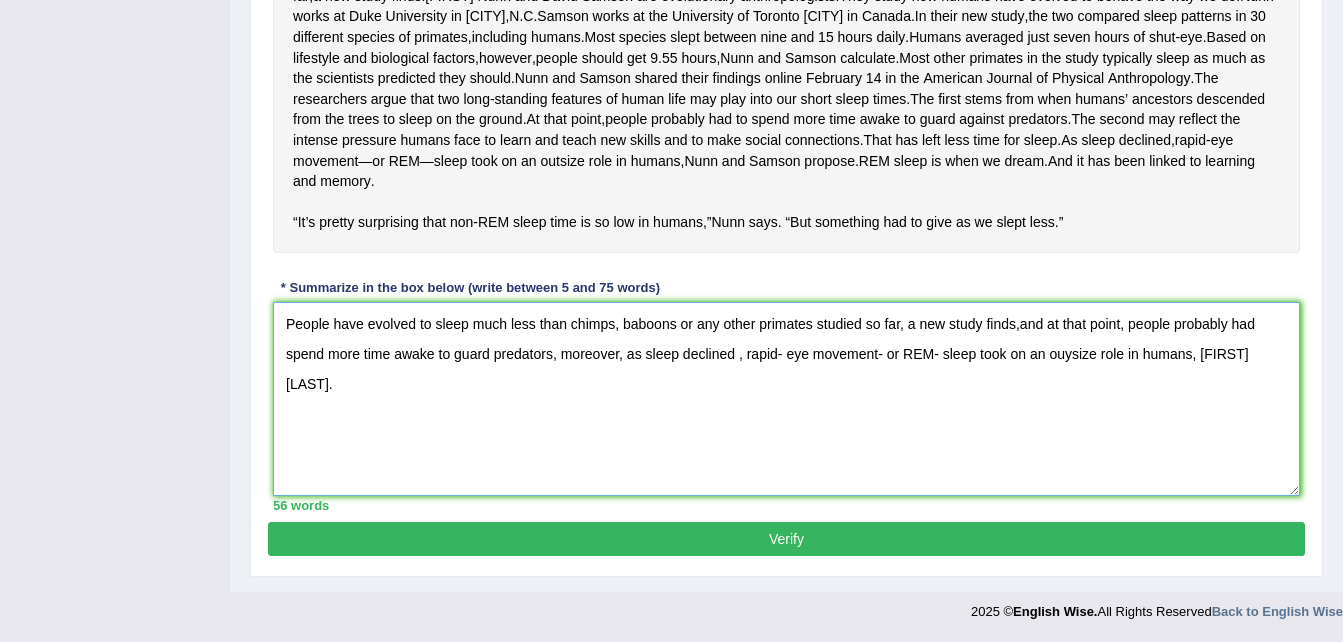 type on "People have evolved to sleep much less than chimps, baboons or any other primates studied so far, a new study finds,and at that point, people probably had spend more time awake to guard predators, moreover, as sleep declined , rapid- eye movement- or REM- sleep took on an ouysize role in humans, [FIRST] [LAST]." 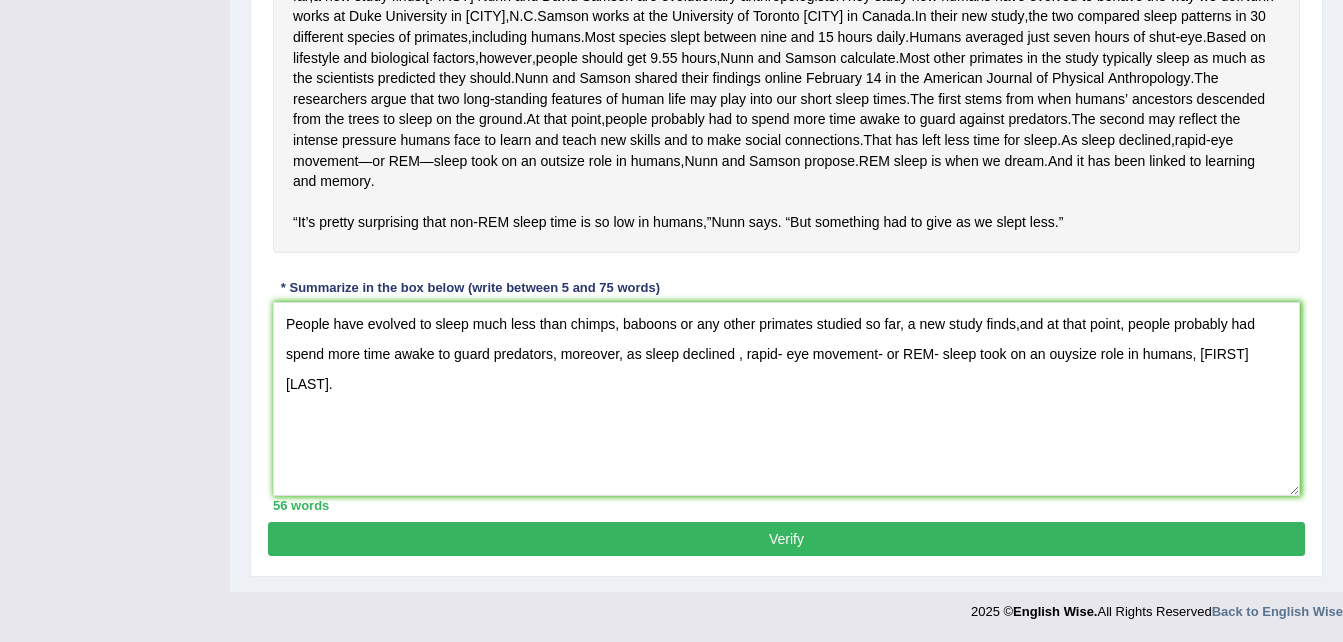click on "Verify" at bounding box center (786, 539) 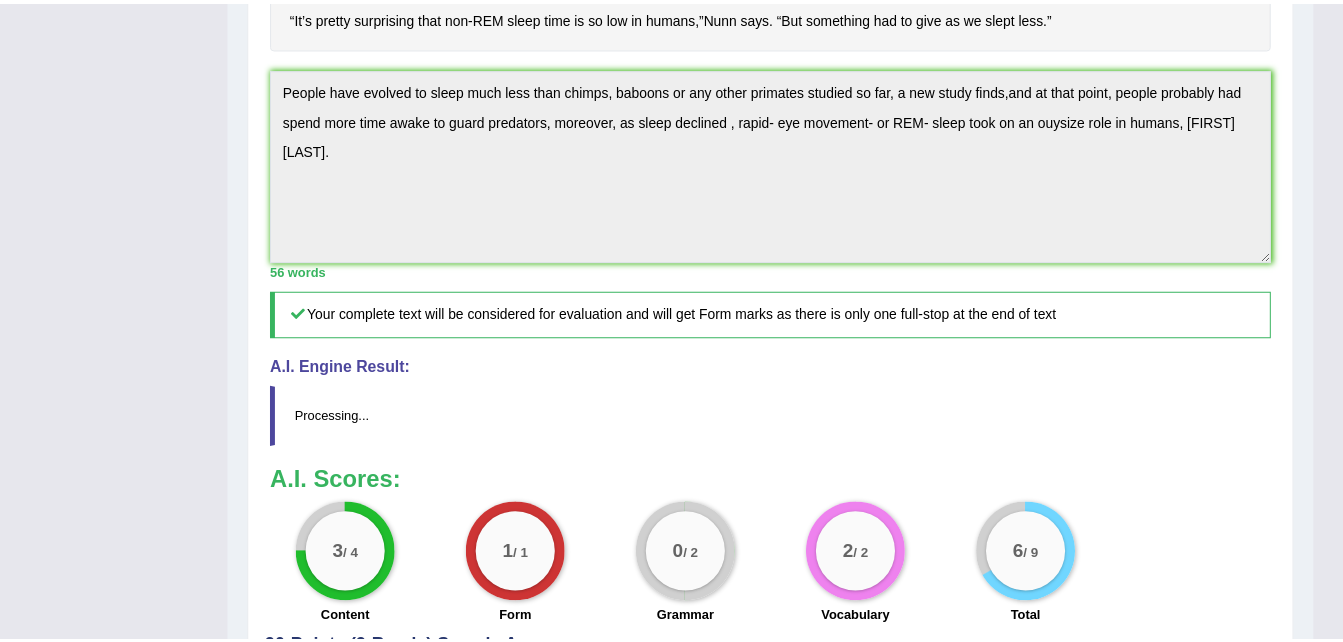 scroll, scrollTop: 684, scrollLeft: 0, axis: vertical 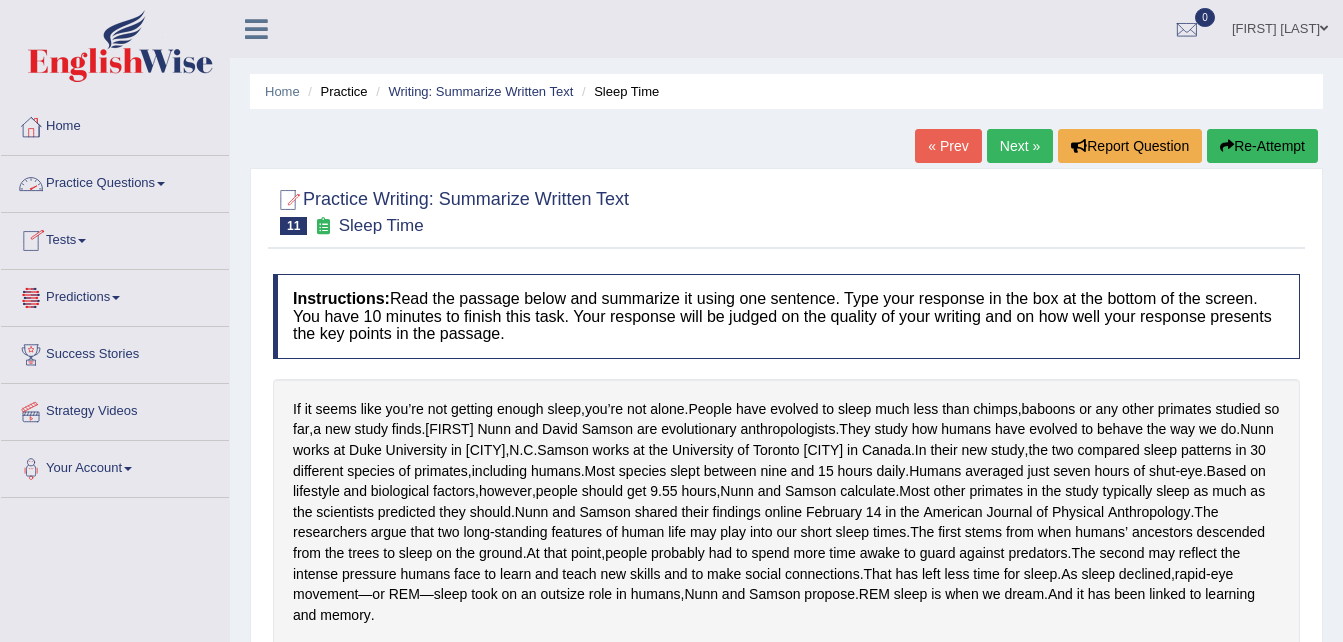click at bounding box center [161, 184] 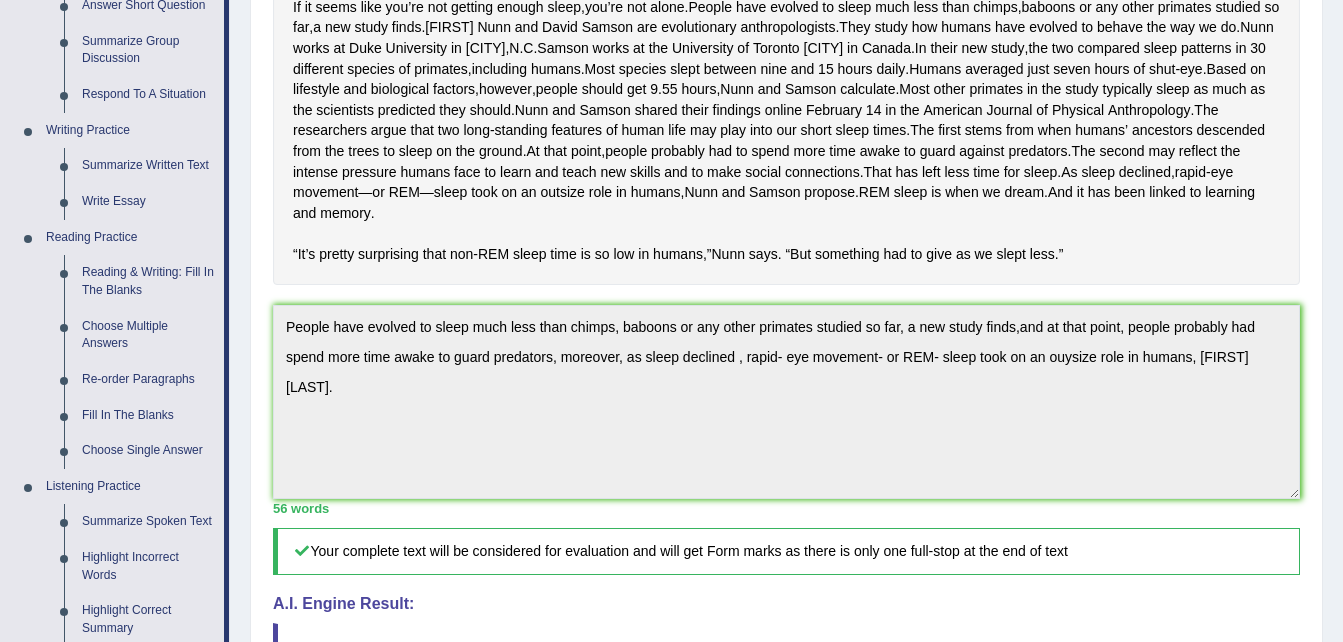 scroll, scrollTop: 400, scrollLeft: 0, axis: vertical 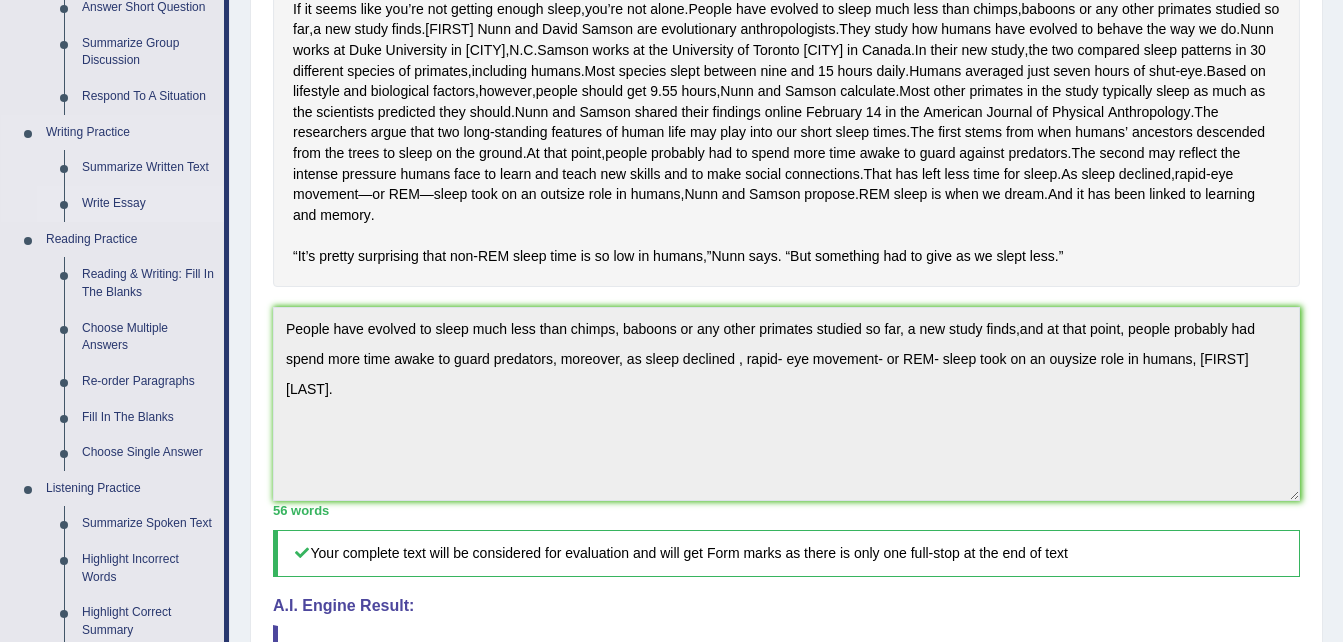 click on "Write Essay" at bounding box center (148, 204) 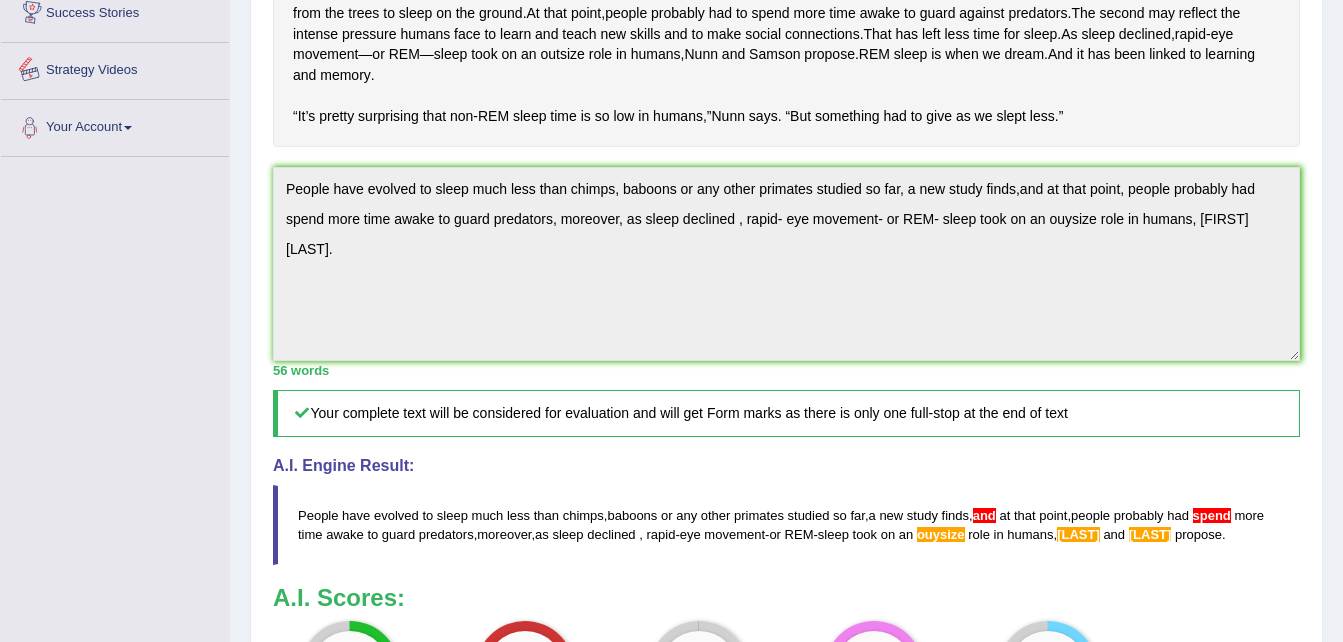 scroll, scrollTop: 942, scrollLeft: 0, axis: vertical 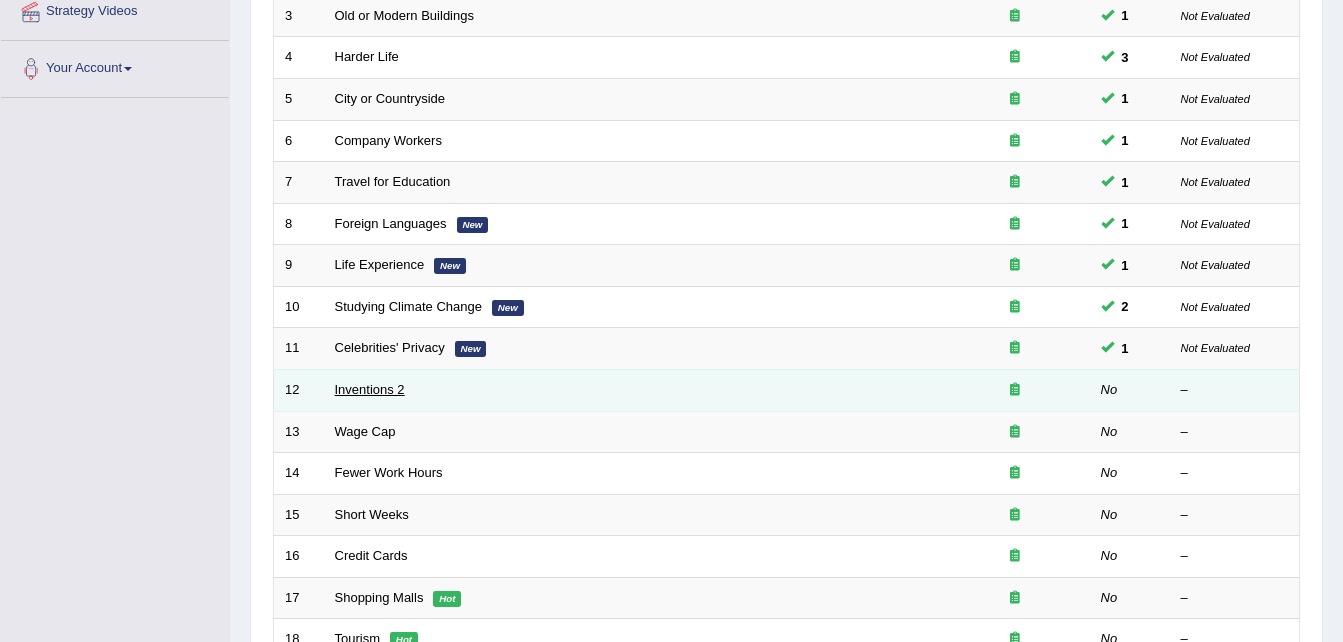 click on "Inventions 2" at bounding box center (370, 389) 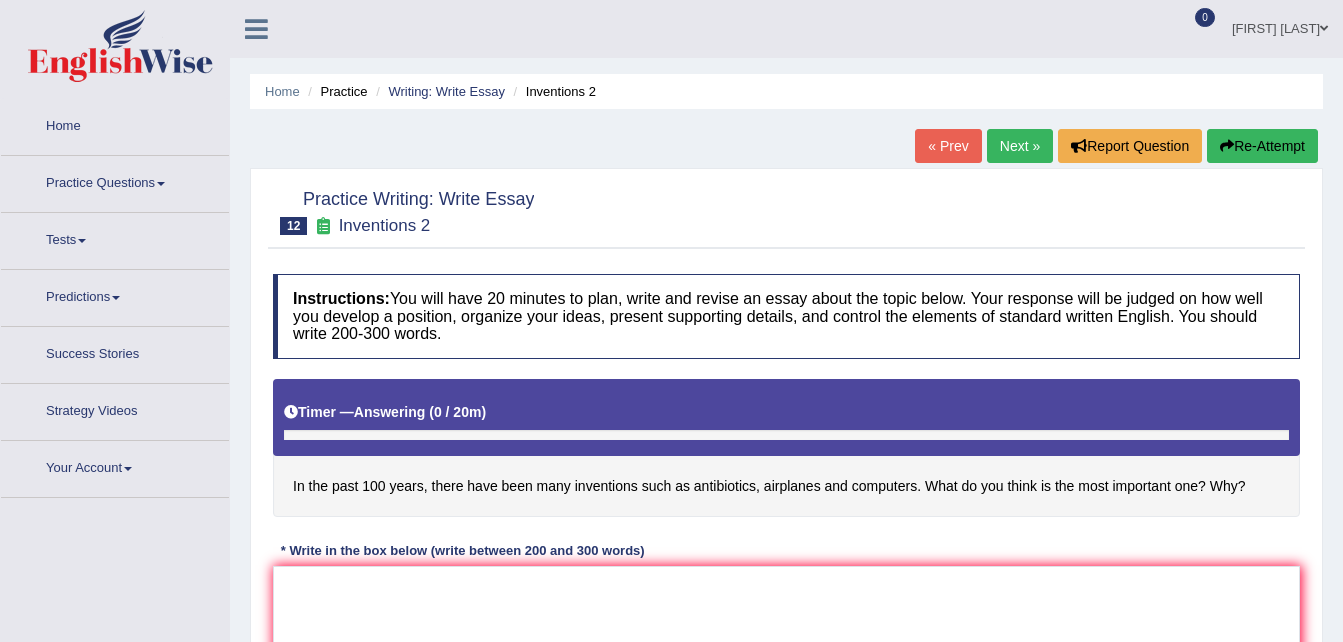 scroll, scrollTop: 0, scrollLeft: 0, axis: both 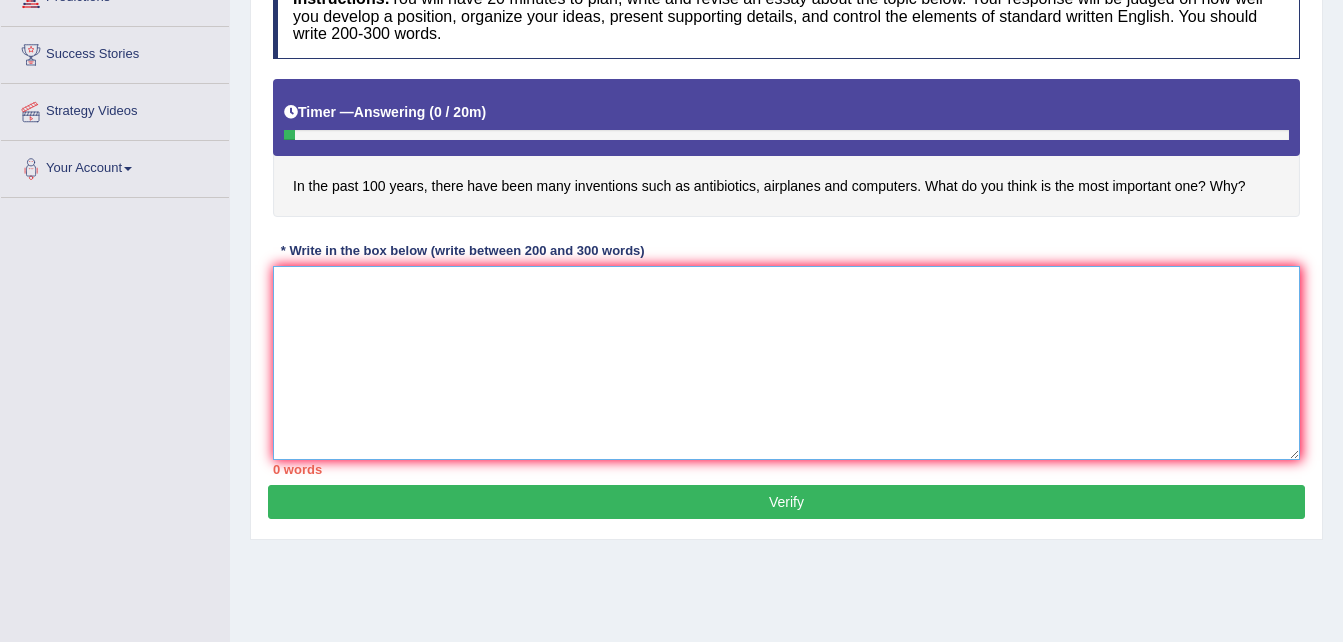 click at bounding box center [786, 363] 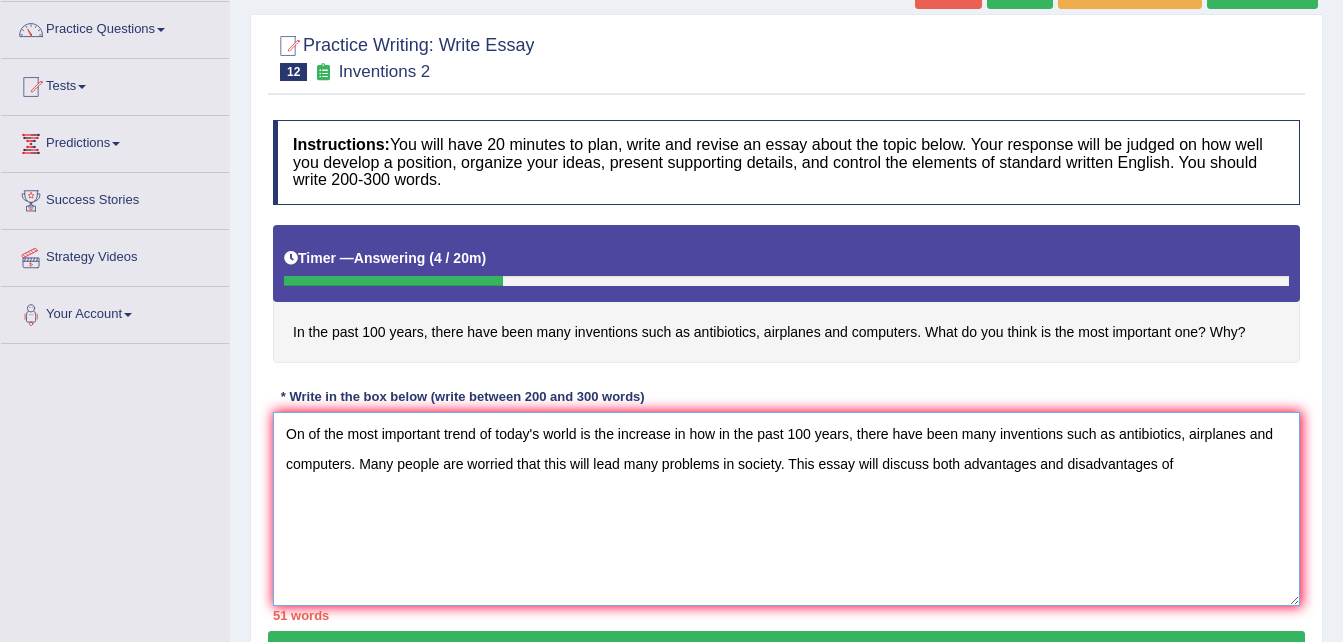 scroll, scrollTop: 200, scrollLeft: 0, axis: vertical 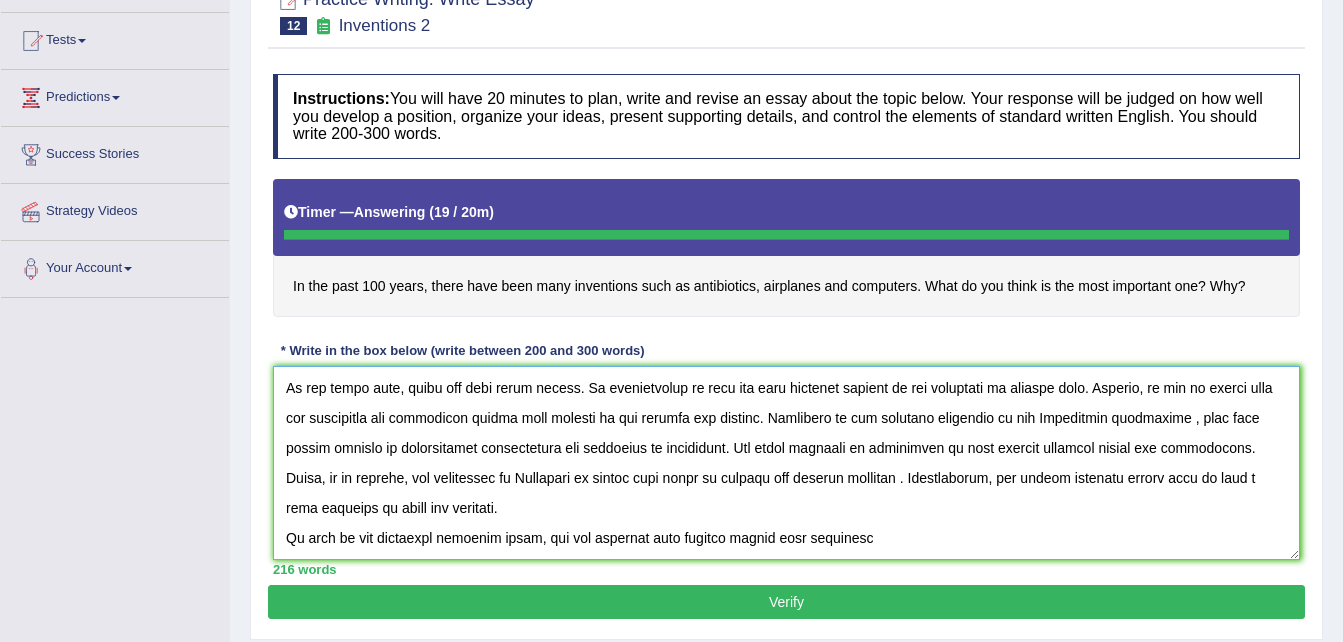 type on "On of the most important trend of today's world is the increase in how in the past 100 years, there have been many inventions such as antibiotics, airplanes and computers. Many people are worried that this will lead many problems in society. This essay will discuss both advantages and disadvantages of inventions and lead a logical conclusion.
On the one hand, one of the most important benefits of inventions is that personal growth and development. Therefore, many people are in favour of this. Another benefits of inventios is that it enhances the quality of things economy.
On the other hand, there are some other points. An importantone is that has some negative impacts on the community in various ways. Firstly, it can be argued that the inventions can negatively impact many sectors of the economy and finance. According to the research conducted by the [COUNTRY] government , more than thirty percent of participants acknowledged the drawbacks of inventions. One other negative of inventions is that degrade pe..." 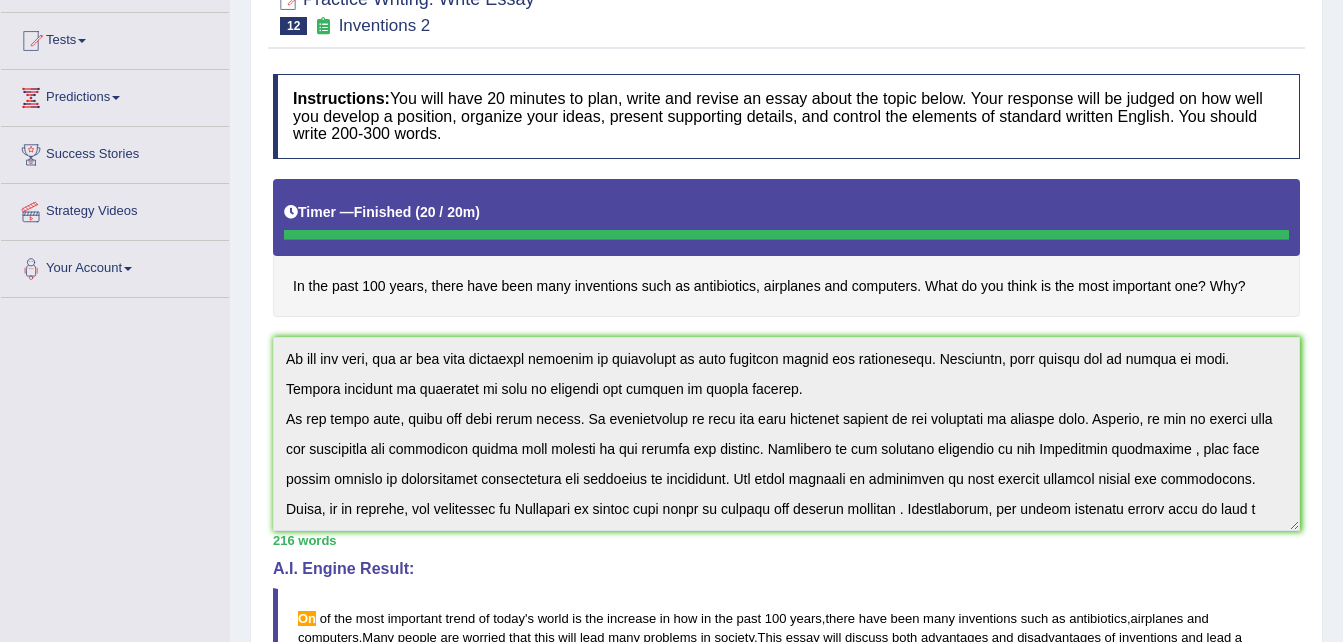 scroll, scrollTop: 180, scrollLeft: 0, axis: vertical 